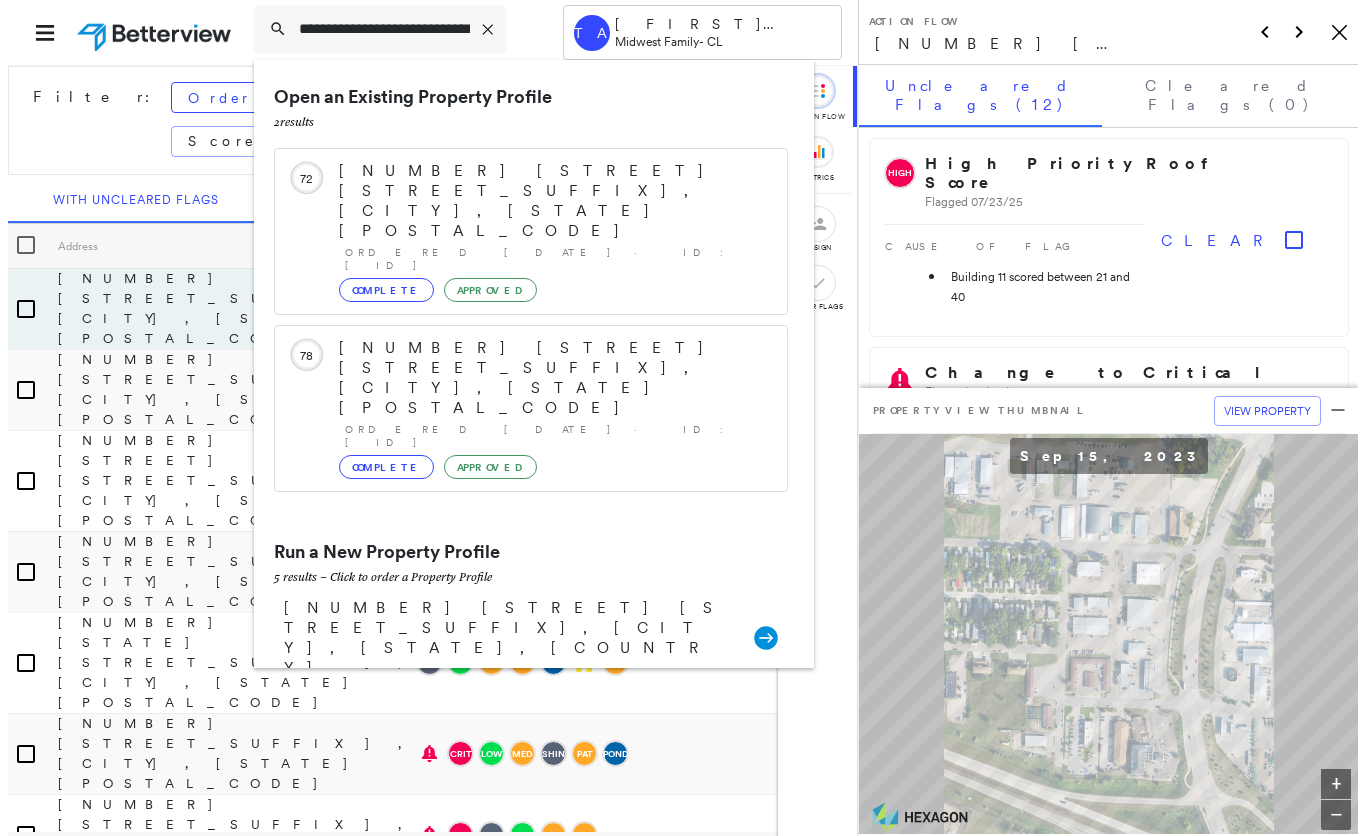 scroll, scrollTop: 0, scrollLeft: 0, axis: both 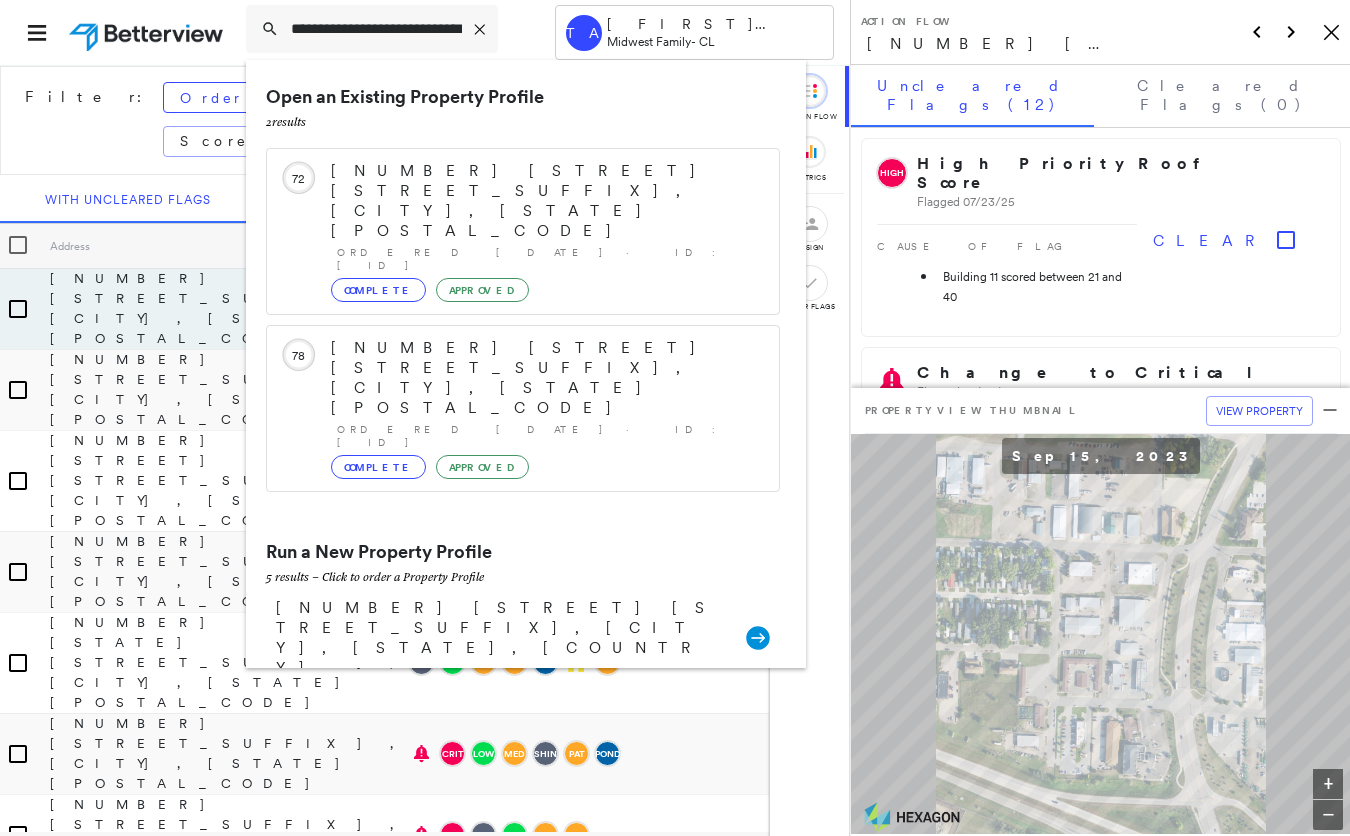 click on "**********" at bounding box center [425, 32] 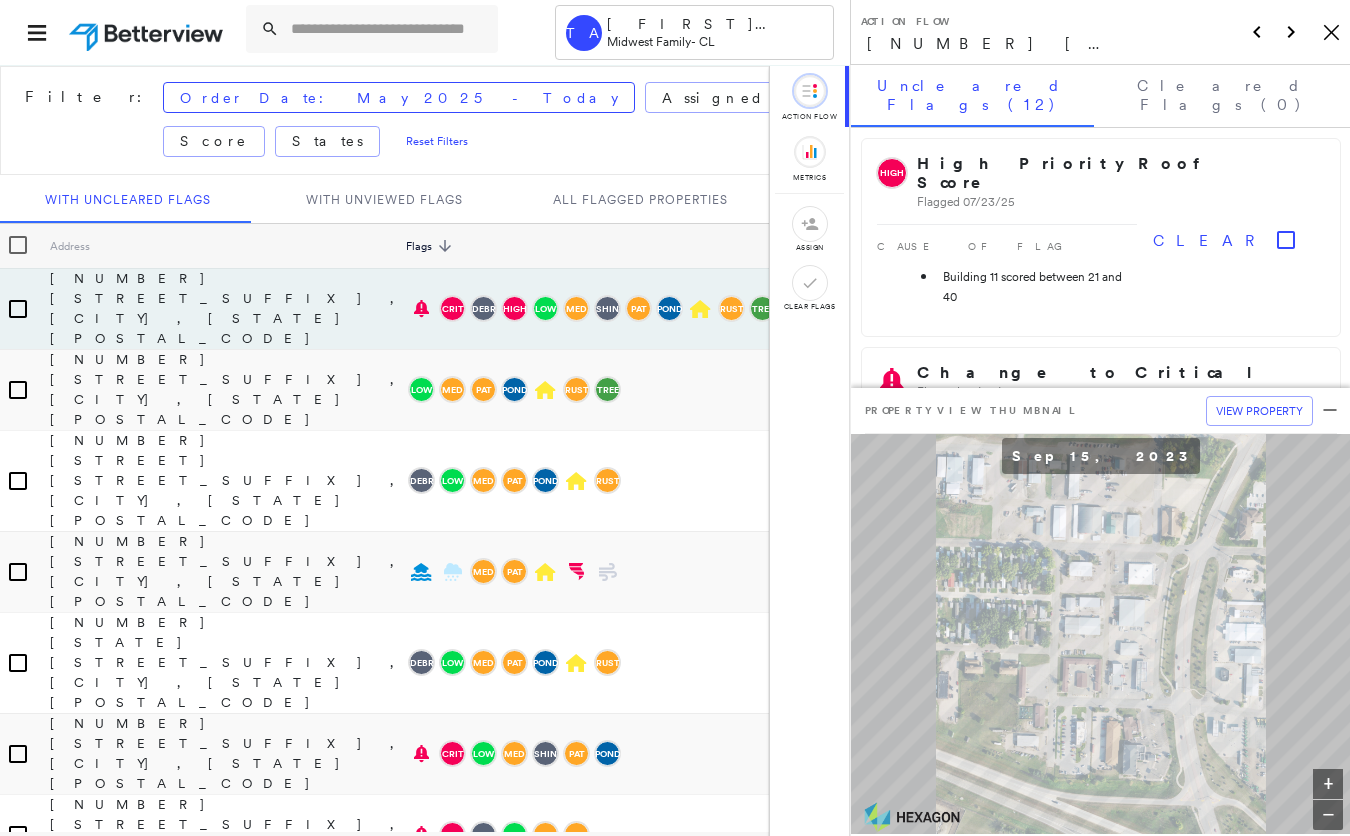 click on "Address" at bounding box center (228, 246) 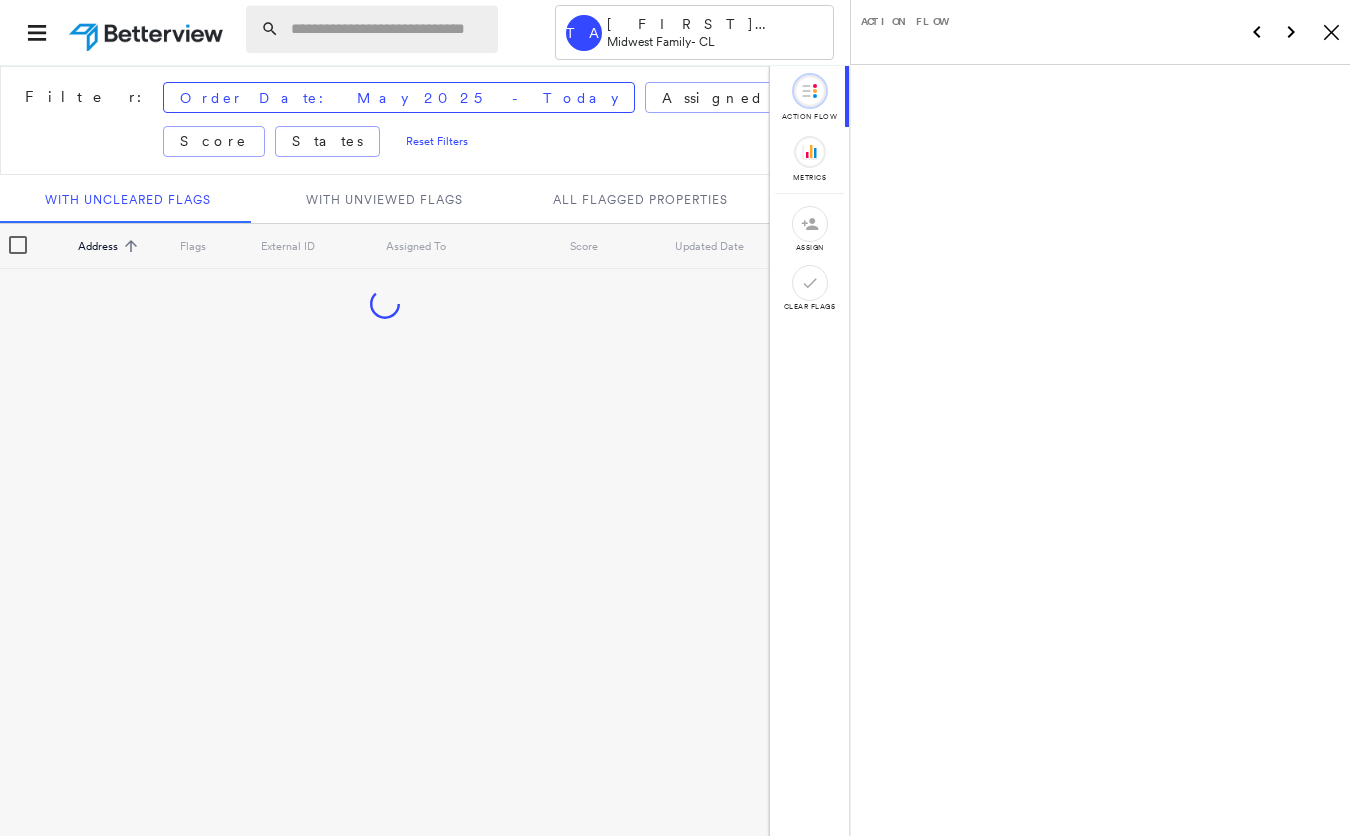 click at bounding box center (388, 29) 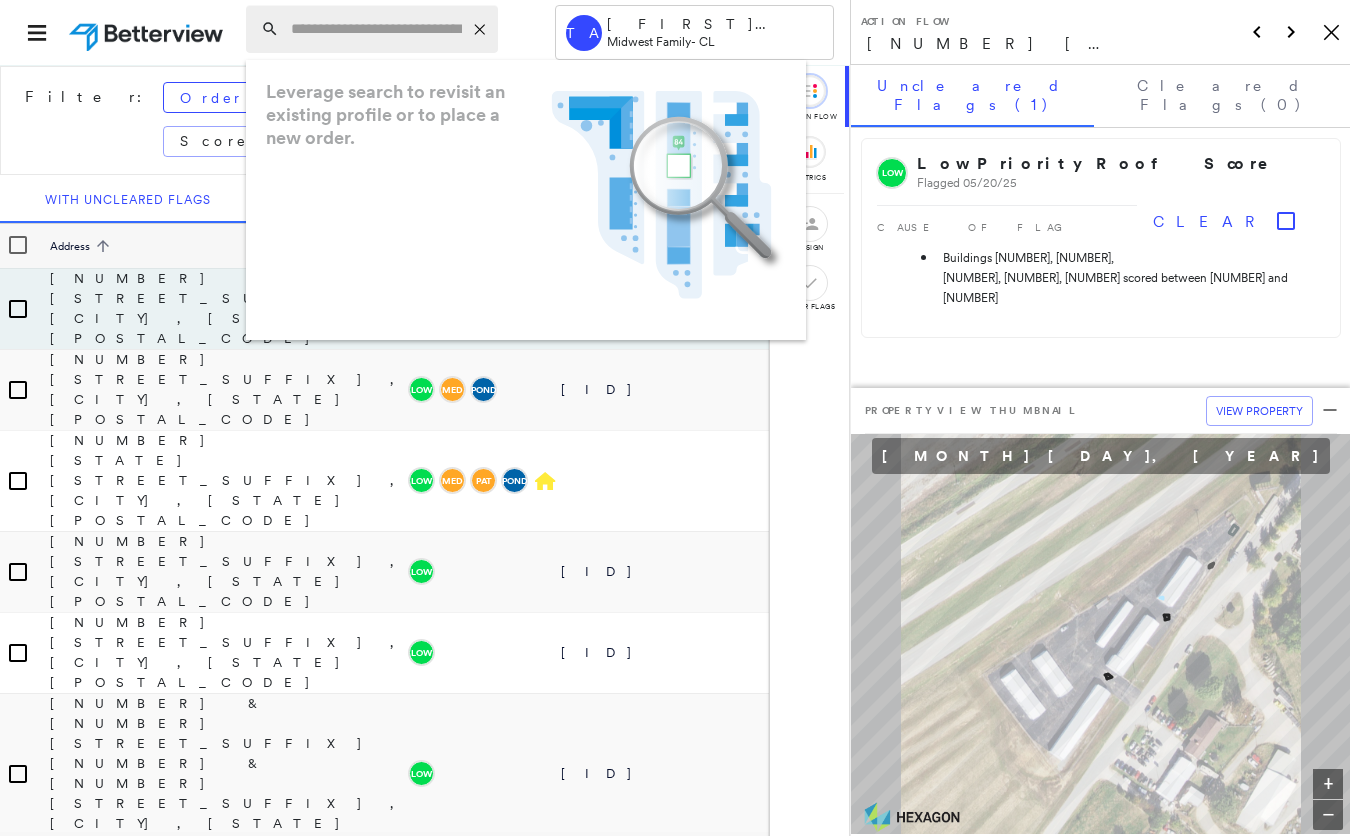 click at bounding box center (376, 29) 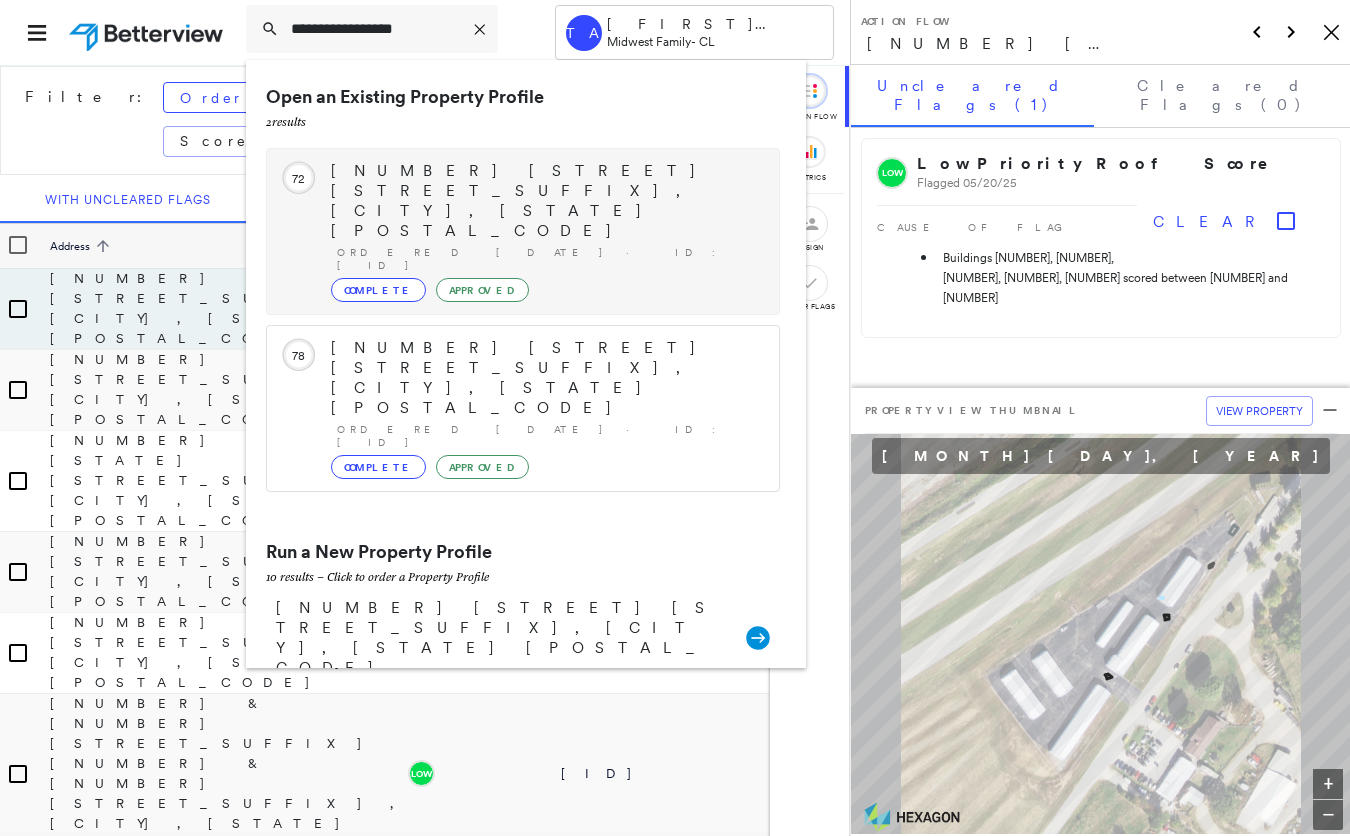 type on "**********" 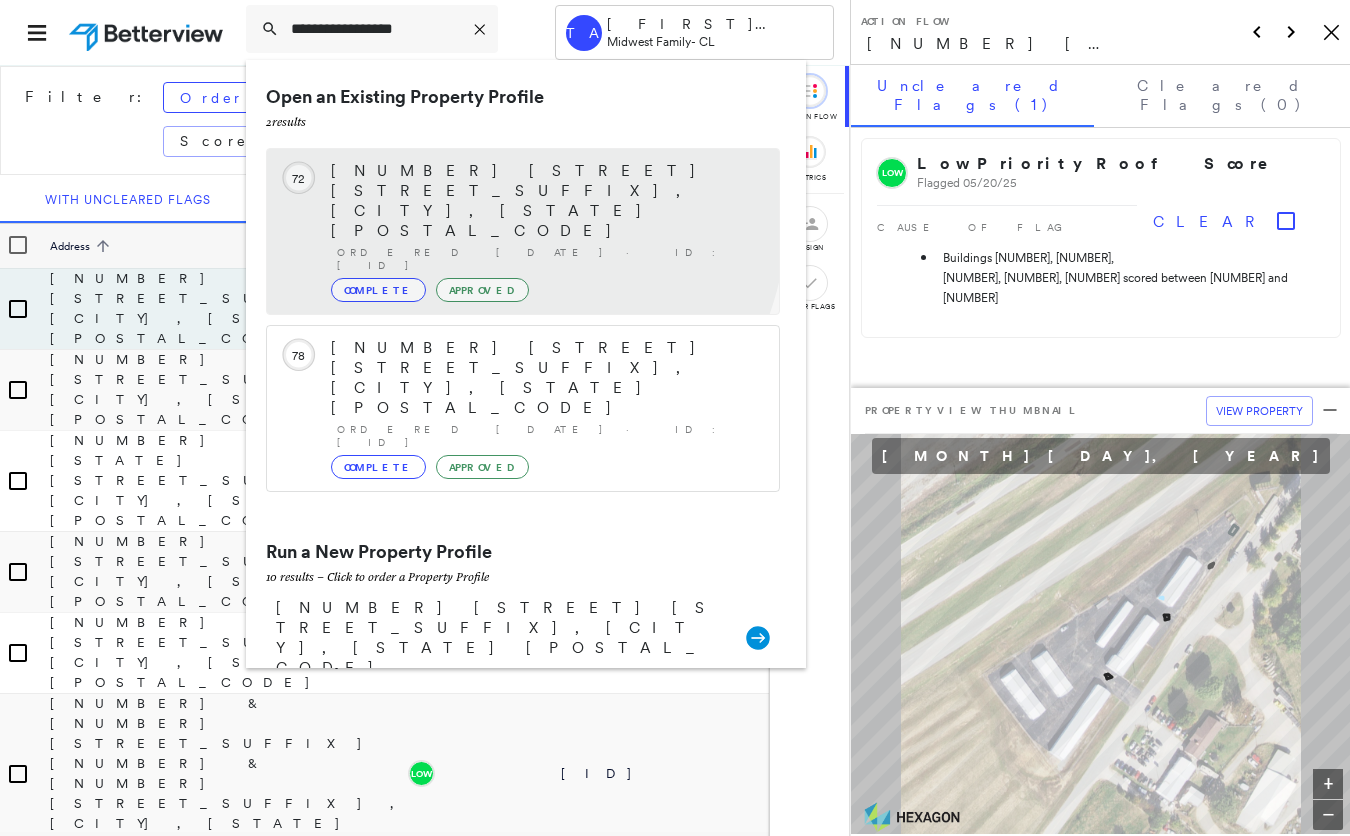 click on "Approved" at bounding box center (482, 290) 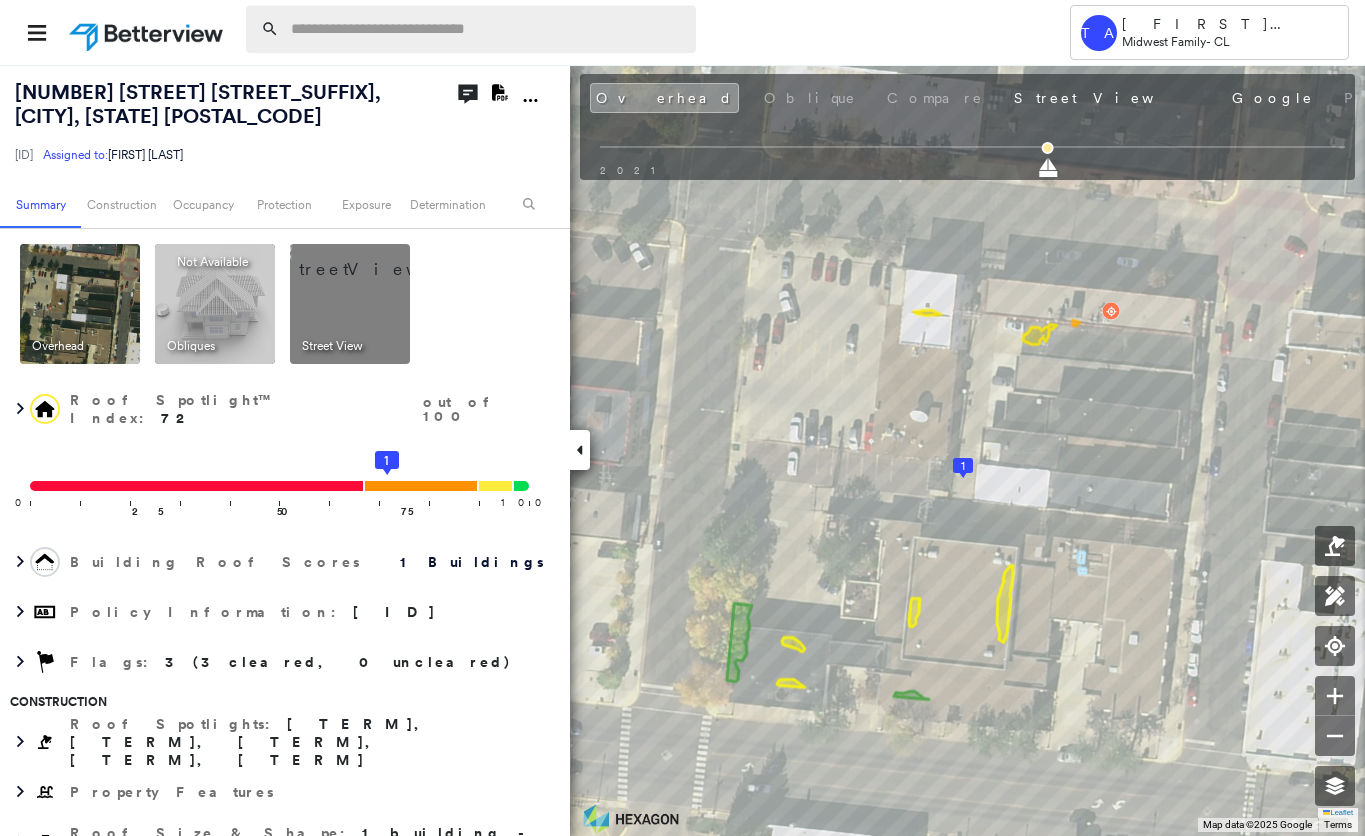 click at bounding box center [487, 29] 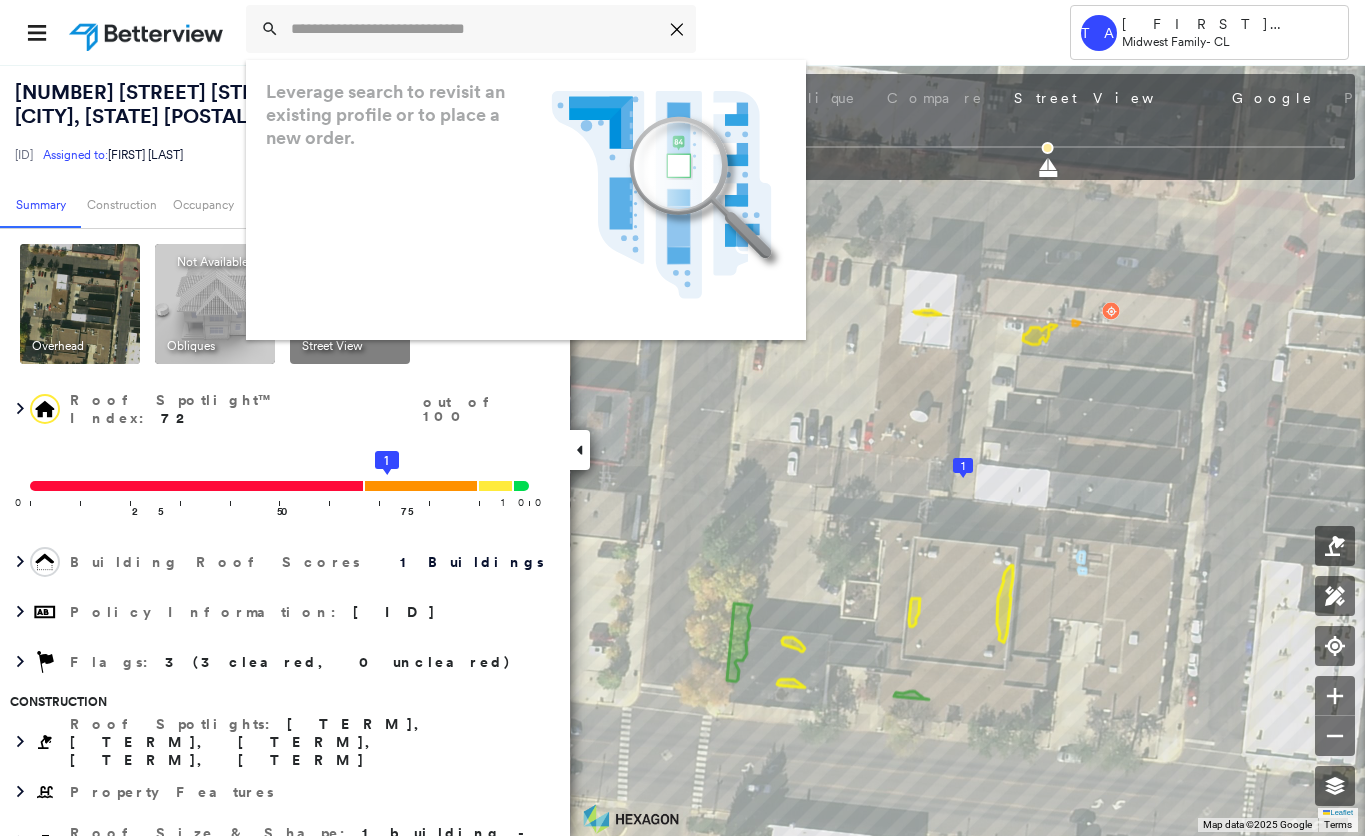 click on "[NUMBER] [STREET], [CITY], [STATE] [POSTAL_CODE] CPND0560123358 Assigned to: [FIRST] [LAST] Assigned to: [FIRST] [LAST] CPND0560123358 Assigned to: [FIRST] [LAST]" at bounding box center (231, 122) 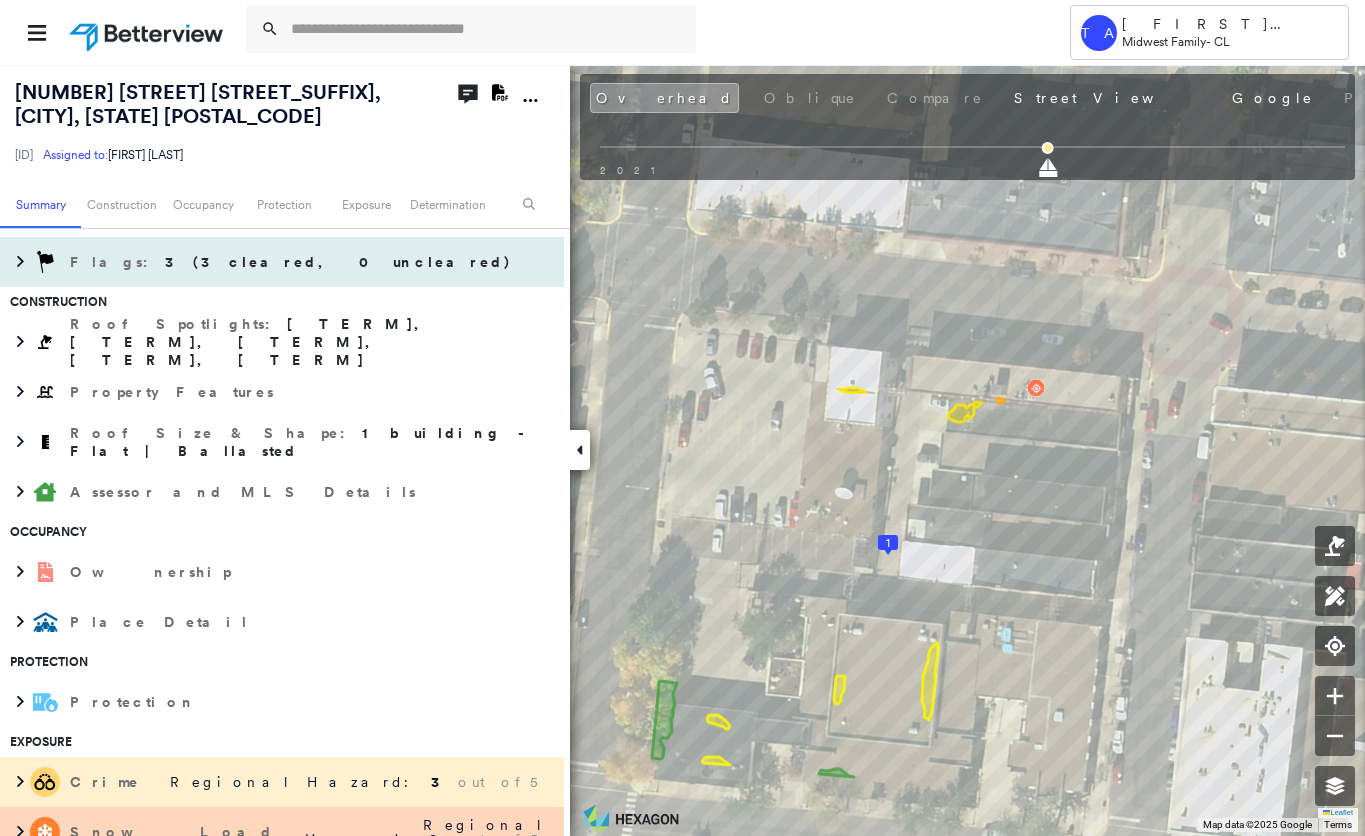 scroll, scrollTop: 700, scrollLeft: 0, axis: vertical 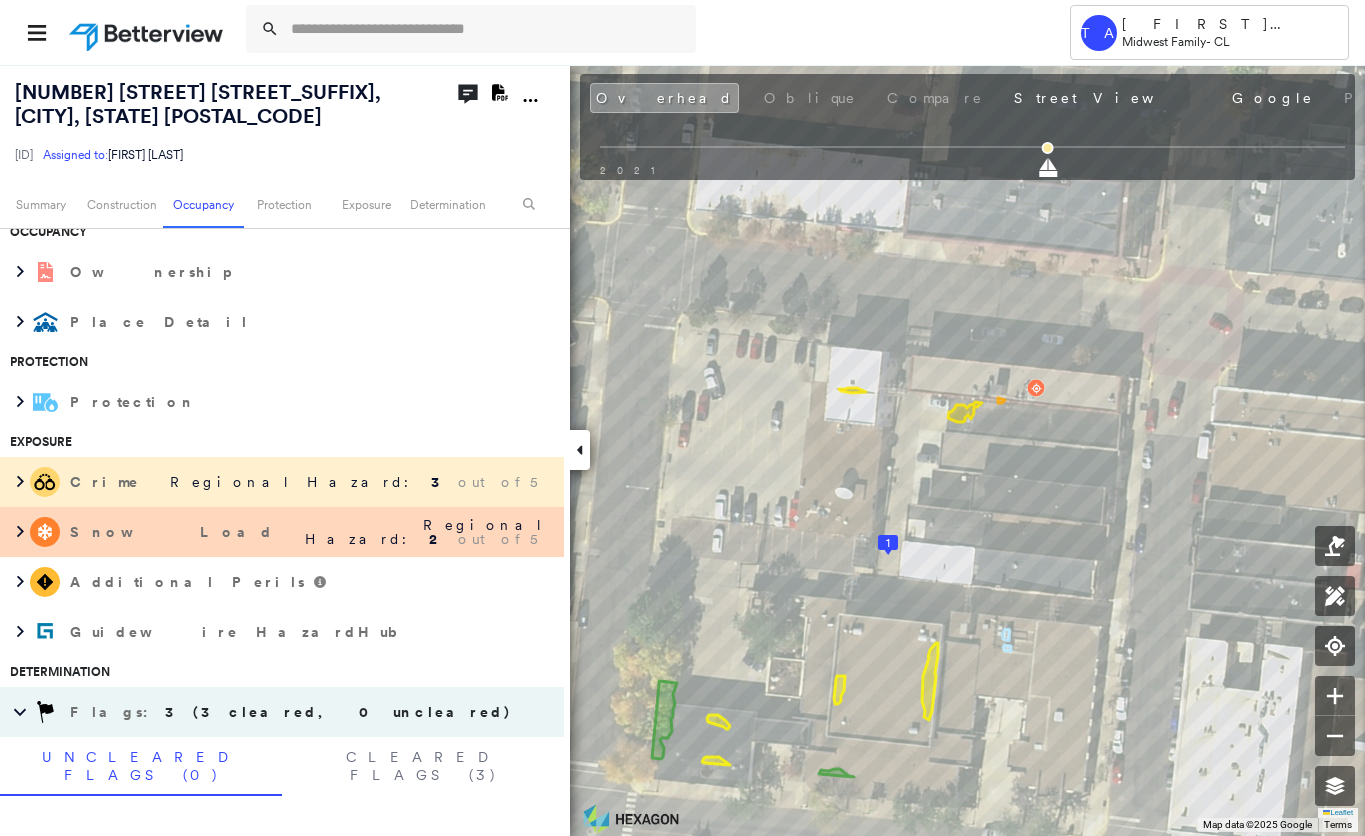 click at bounding box center [45, 482] 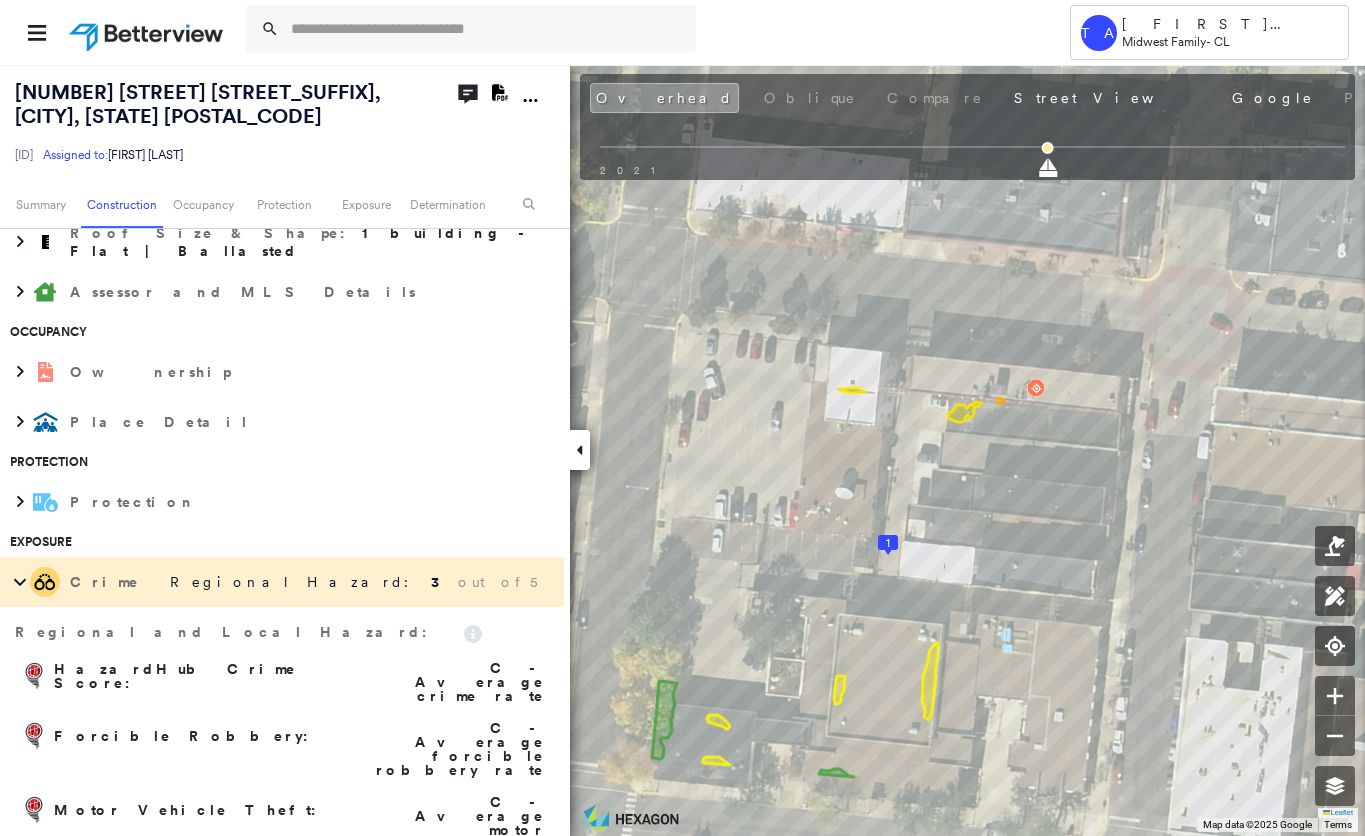 scroll, scrollTop: 400, scrollLeft: 0, axis: vertical 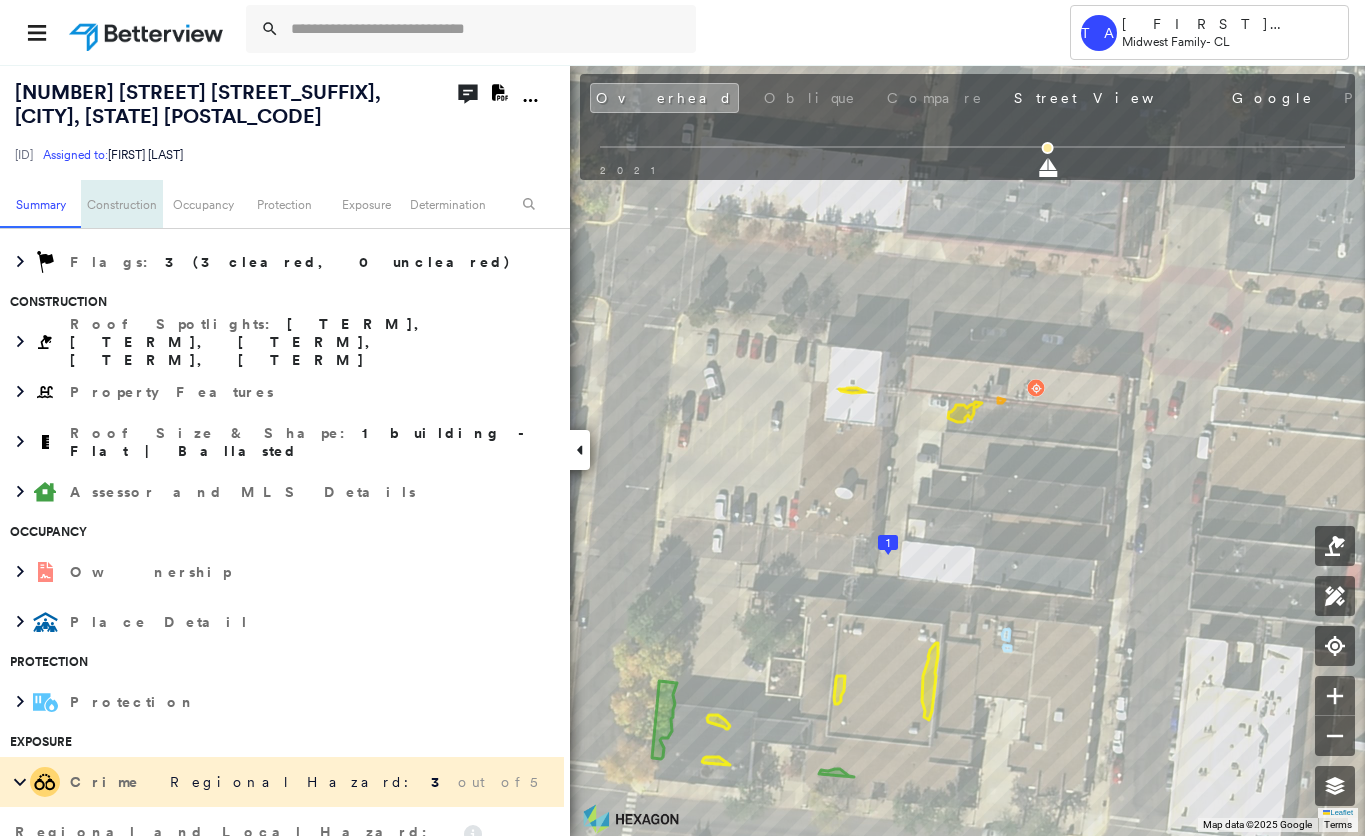 click on "Construction" at bounding box center (121, 204) 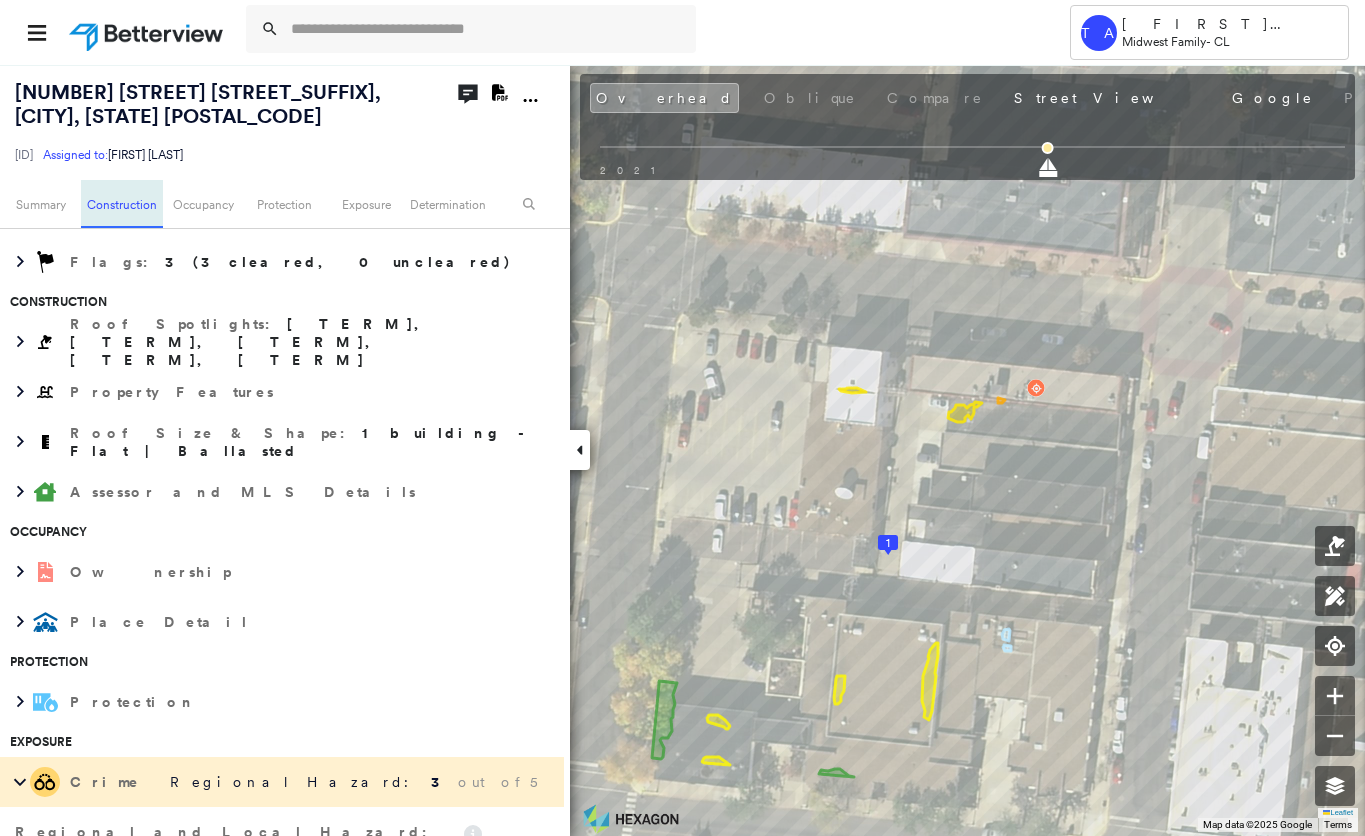 scroll, scrollTop: 463, scrollLeft: 0, axis: vertical 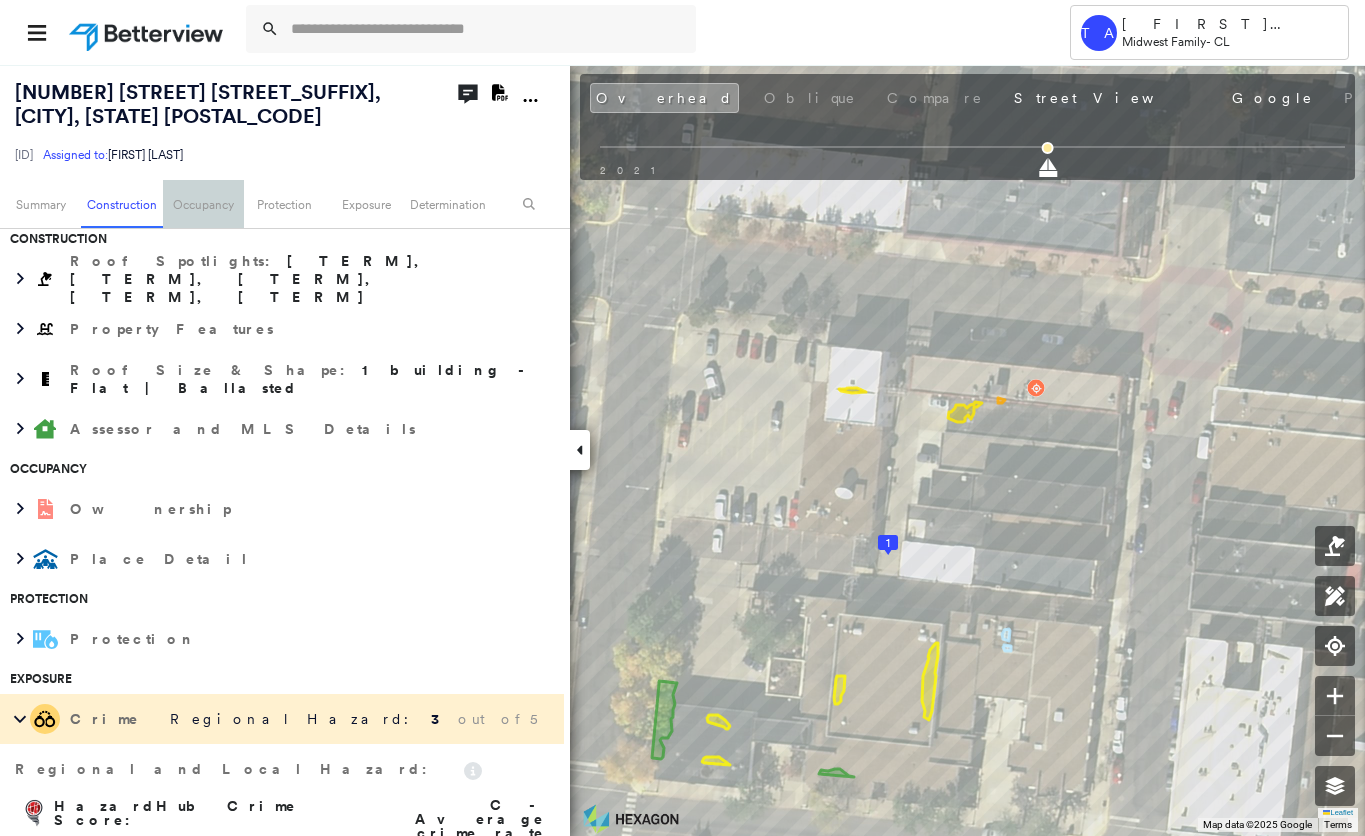 click on "Occupancy" at bounding box center [203, 204] 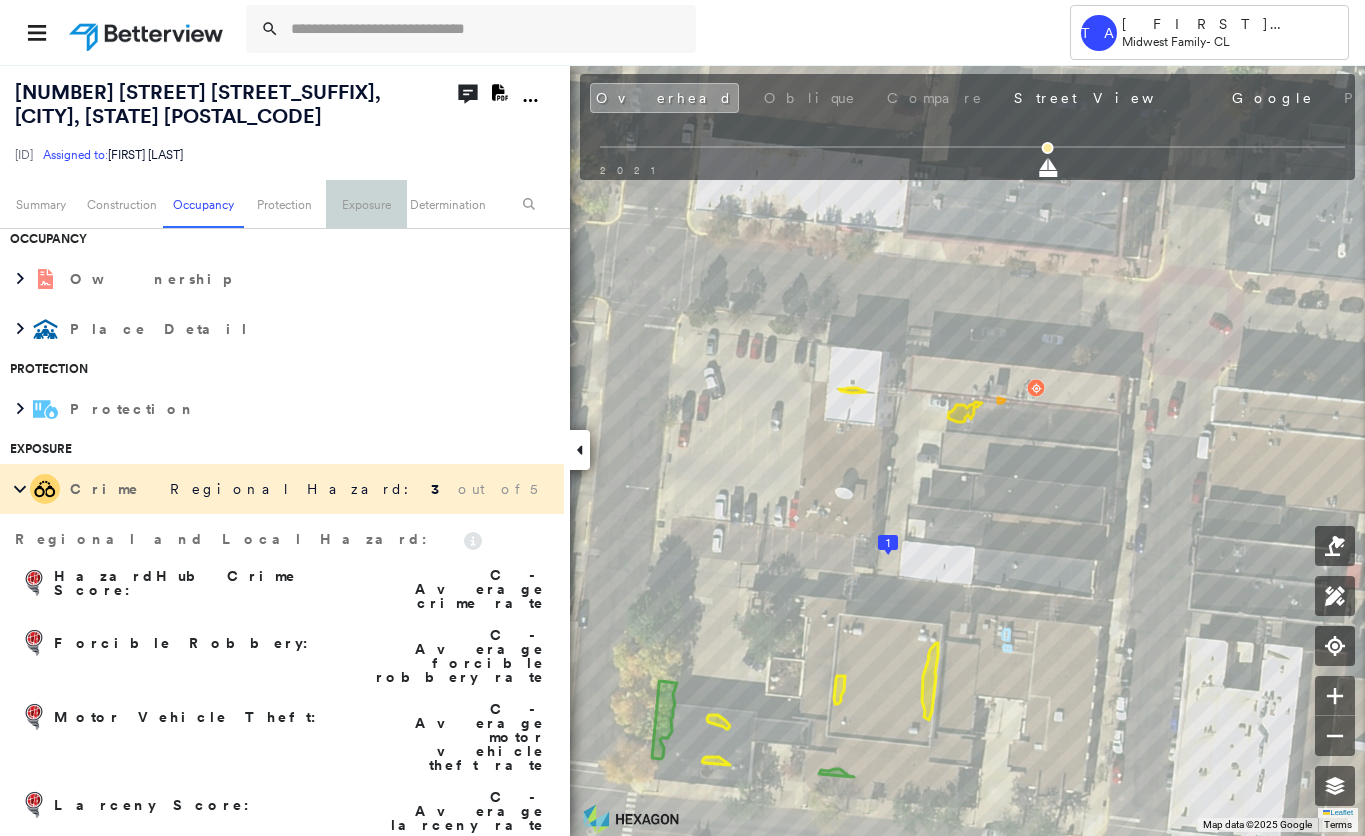 click on "Exposure" at bounding box center (366, 204) 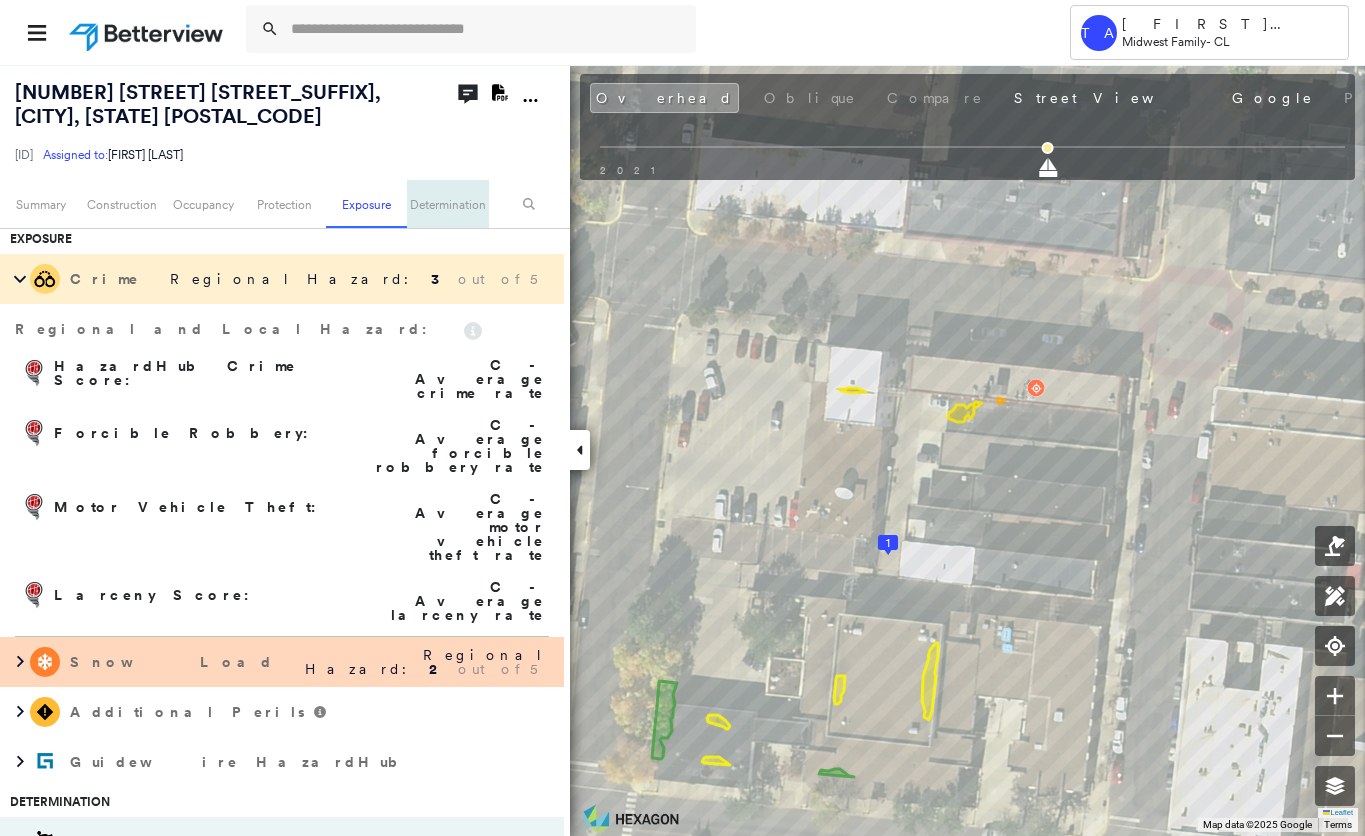click on "Determination" at bounding box center [447, 204] 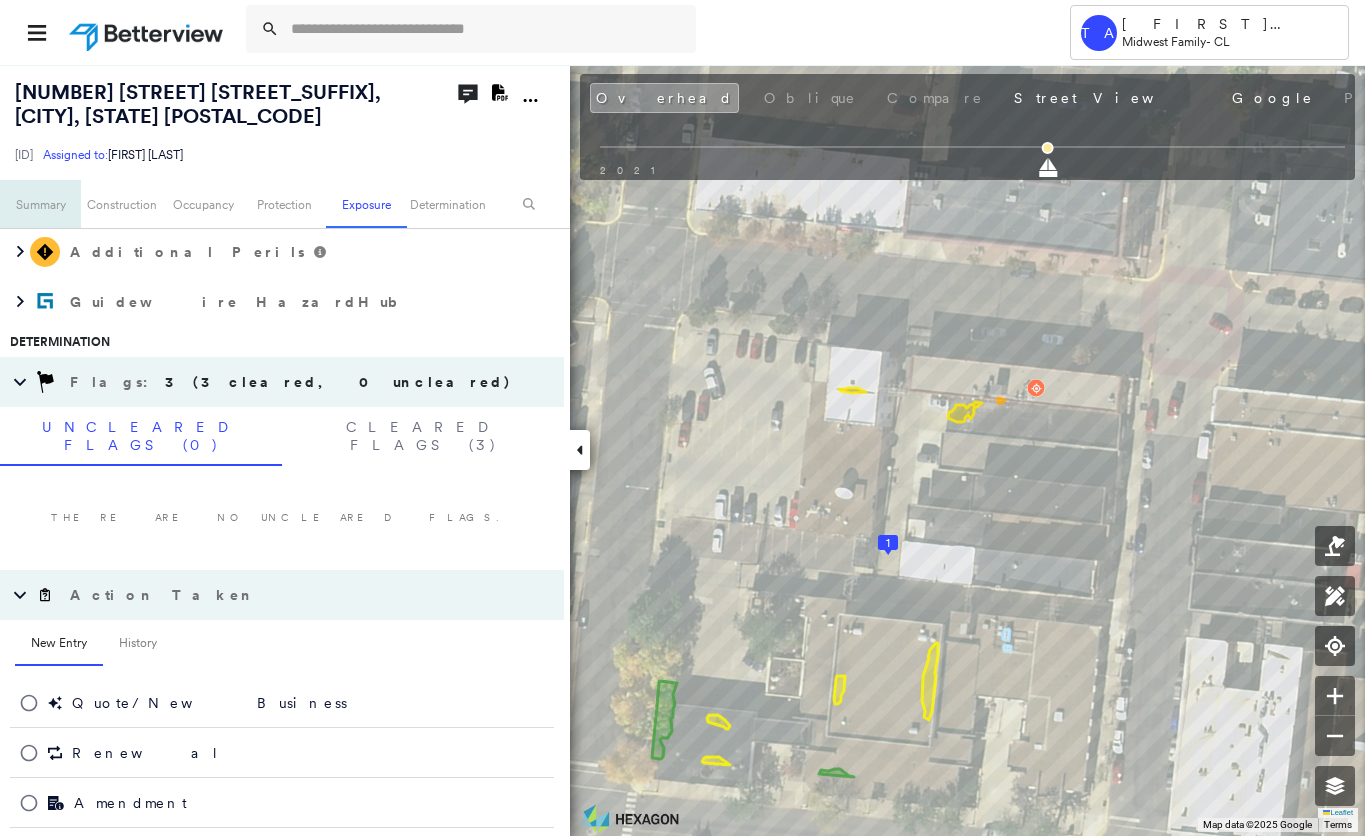 click on "Summary" at bounding box center [40, 204] 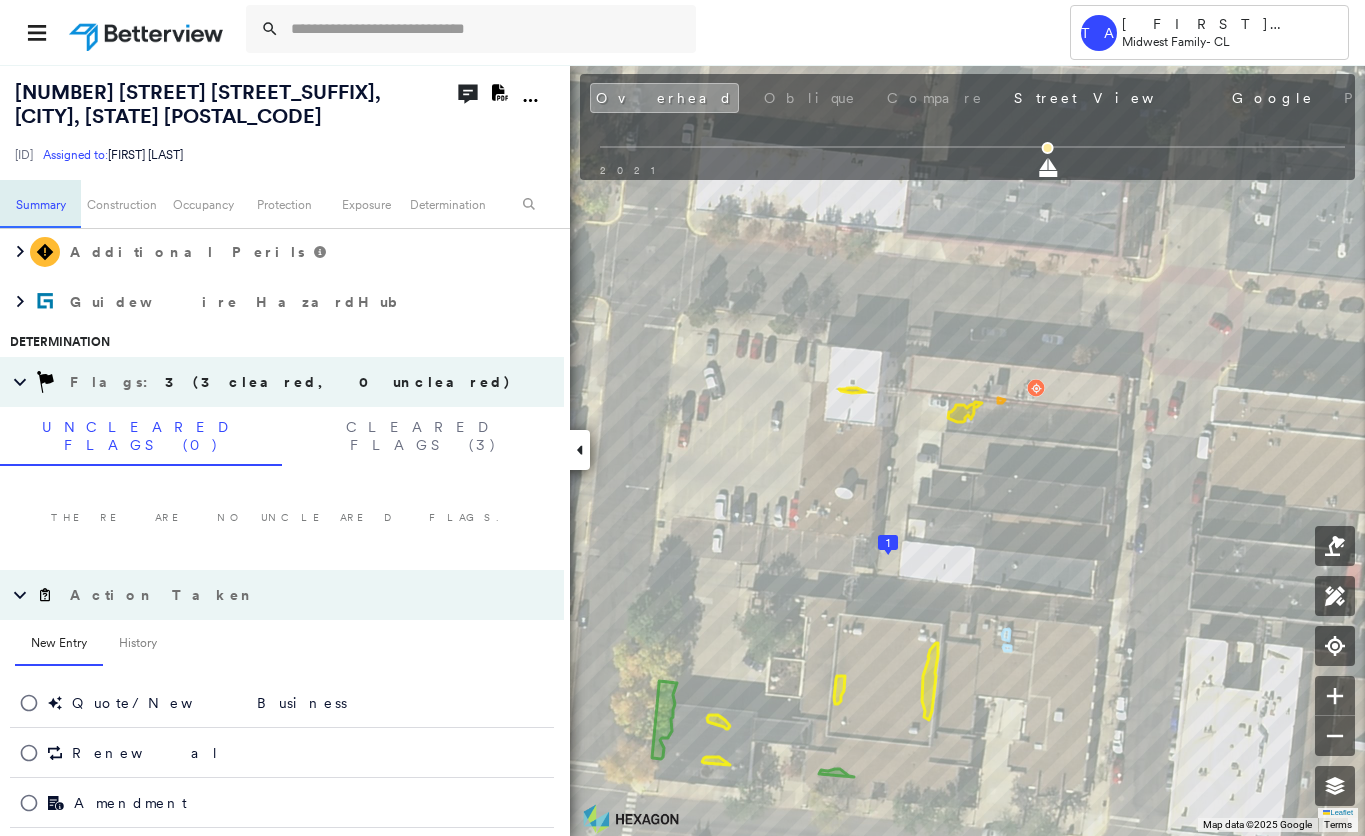 scroll, scrollTop: 11, scrollLeft: 0, axis: vertical 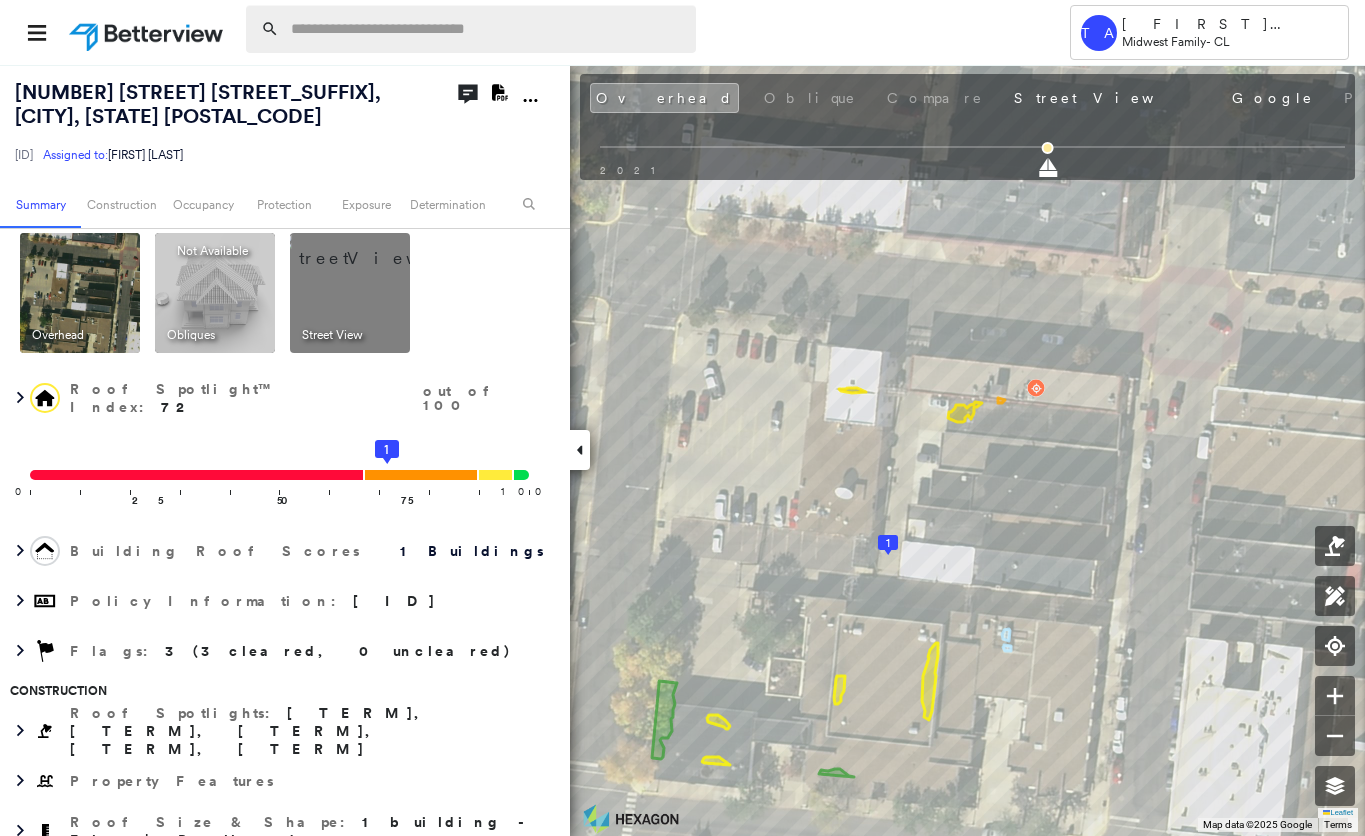 click at bounding box center [487, 29] 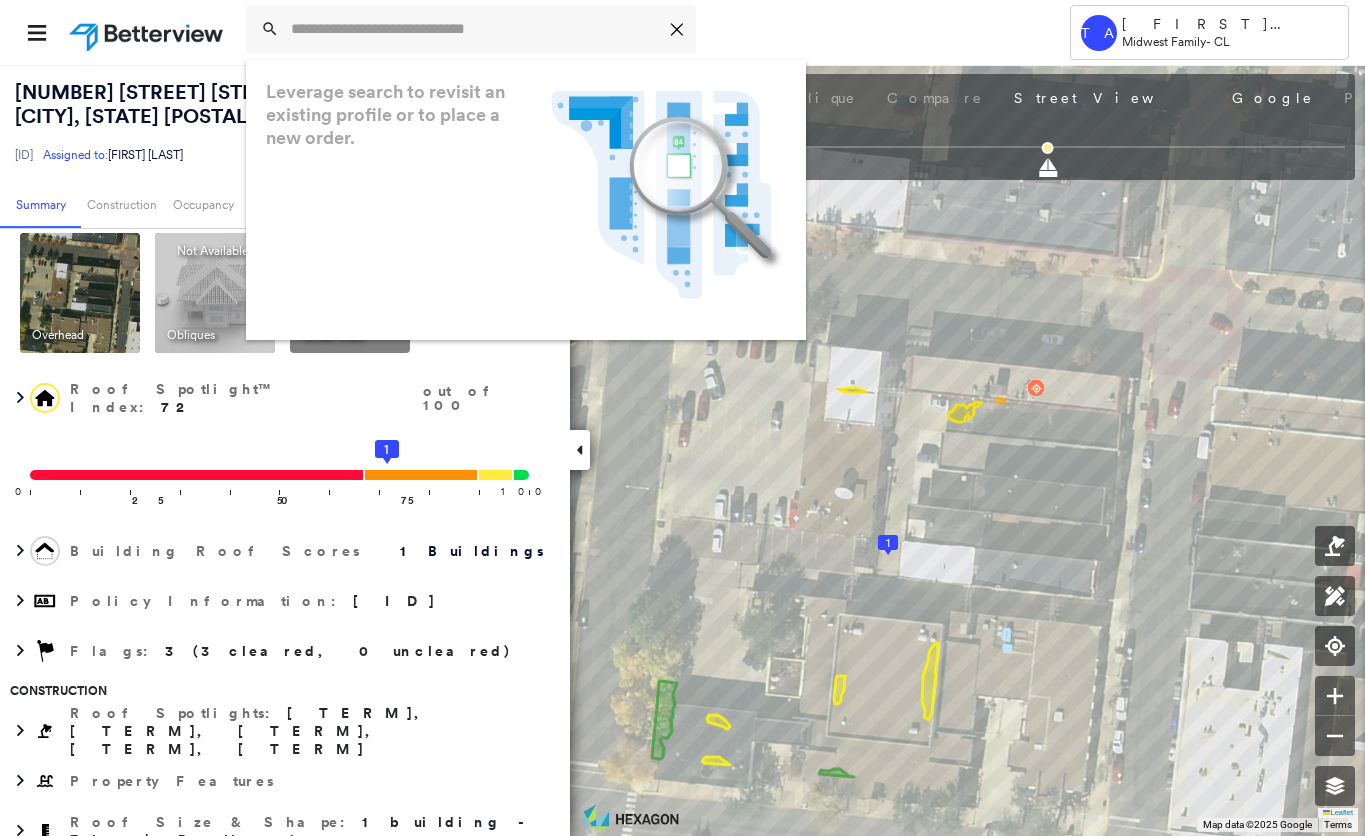 click on "Icon_Closemodal Leverage search to revisit an existing profile or to place a new order. .landscape-no-results-icon_svg__cls-3{fill:#5bafe7}.landscape-no-results-icon_svg__cls-4{fill:#90c5ee}.landscape-no-results-icon_svg__cls-12{fill:#33a4e3}.landscape-no-results-icon_svg__cls-13{fill:#fff}.landscape-no-results-icon_svg__cls-15{opacity:.3;mix-blend-mode:multiply}.landscape-no-results-icon_svg__cls-17{fill:#00a74f}" at bounding box center (629, 32) 